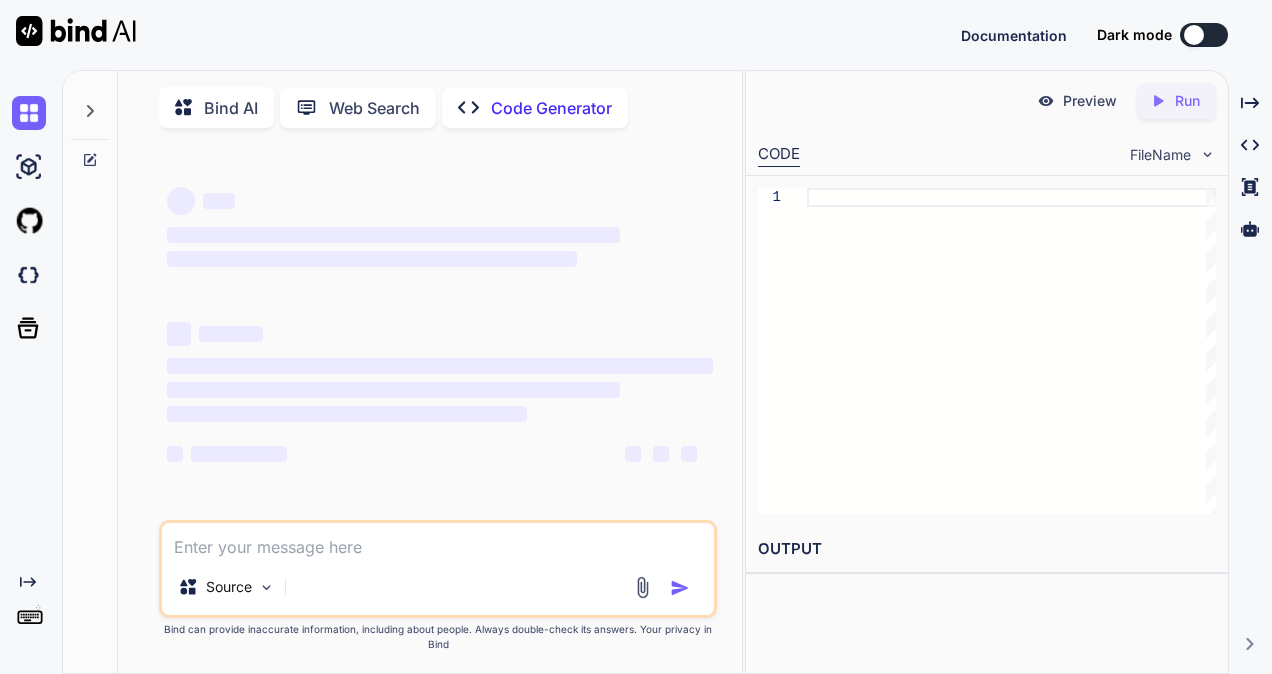 scroll, scrollTop: 0, scrollLeft: 0, axis: both 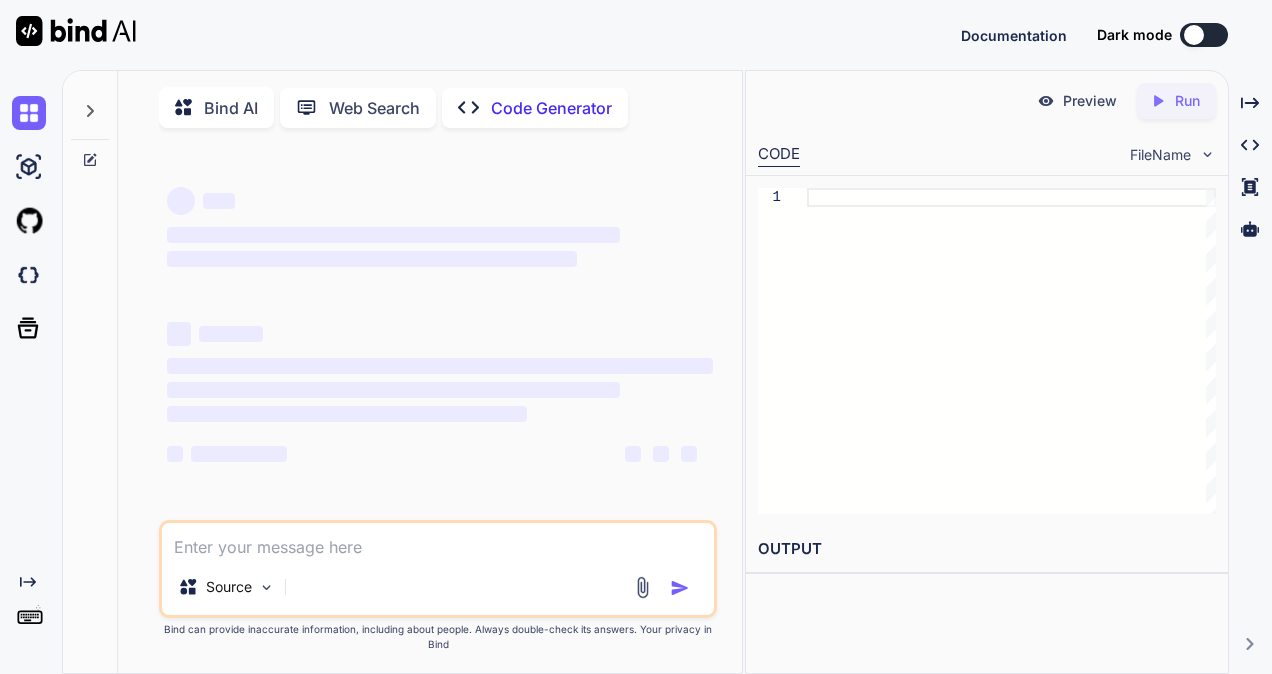 type on "Today I was not feeling , was thinking to take leave . But I have taken medicine after that came office" 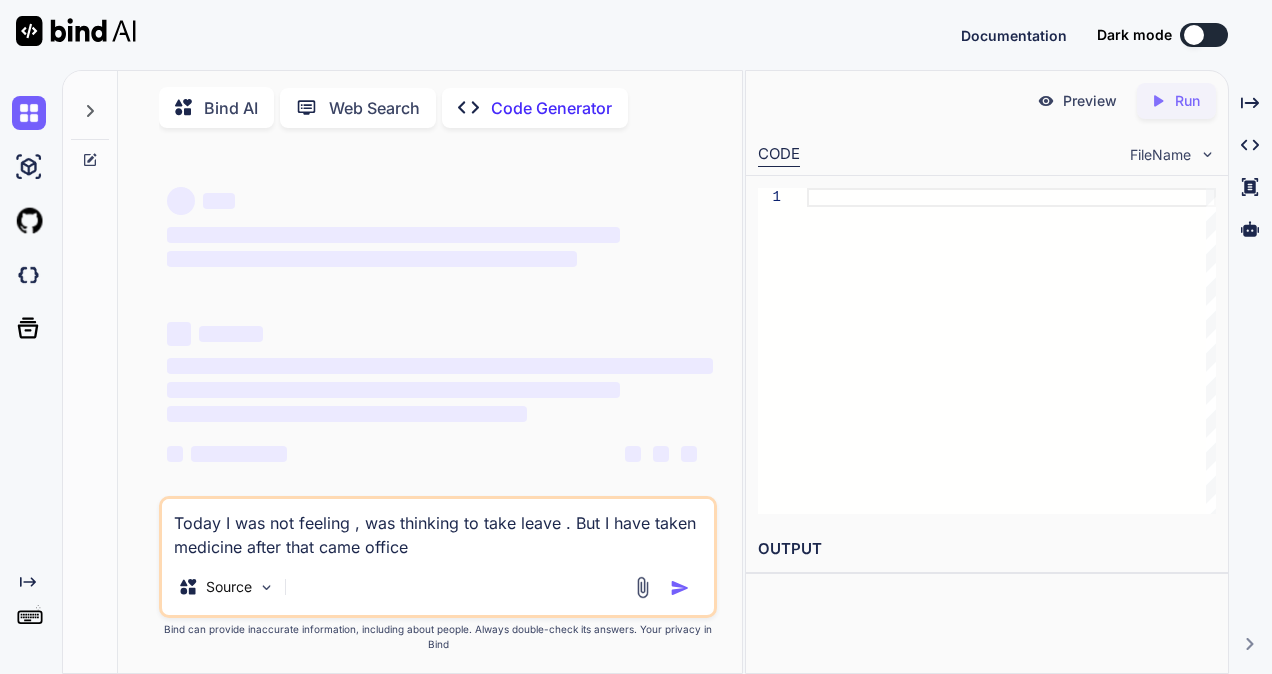 type on "x" 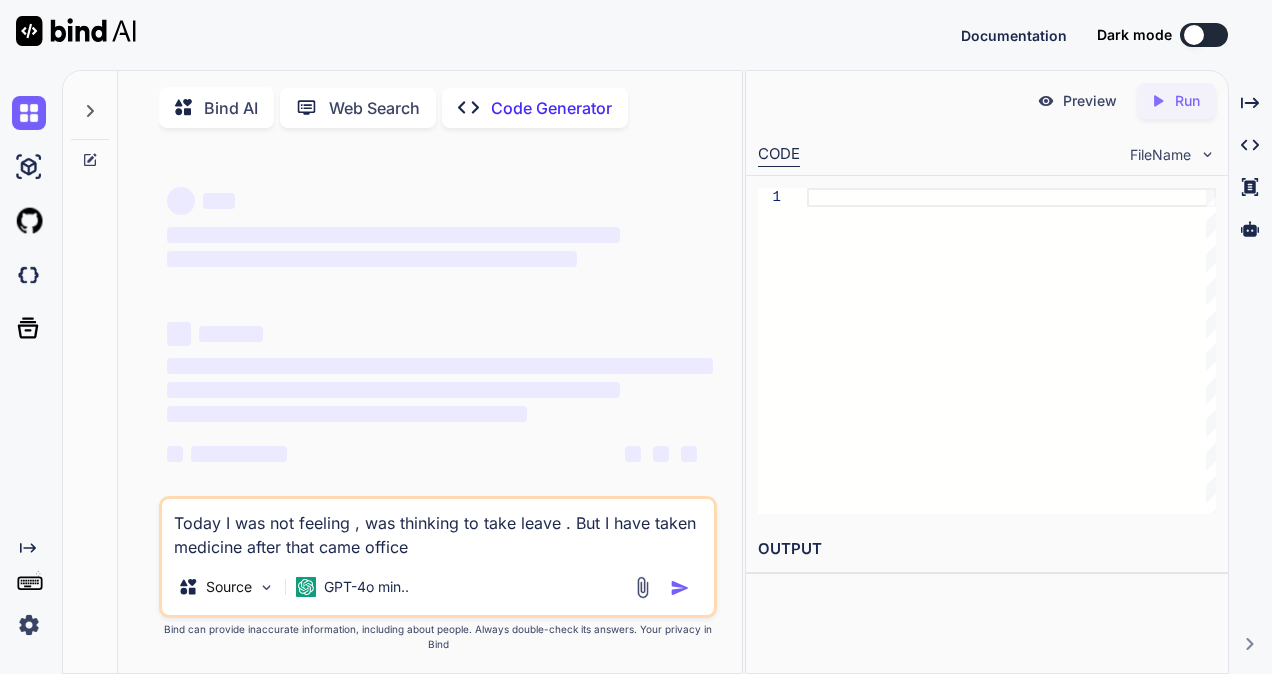 type on "Today I was not feeling , was thinking to take leave . But I have taken medicine after that came office" 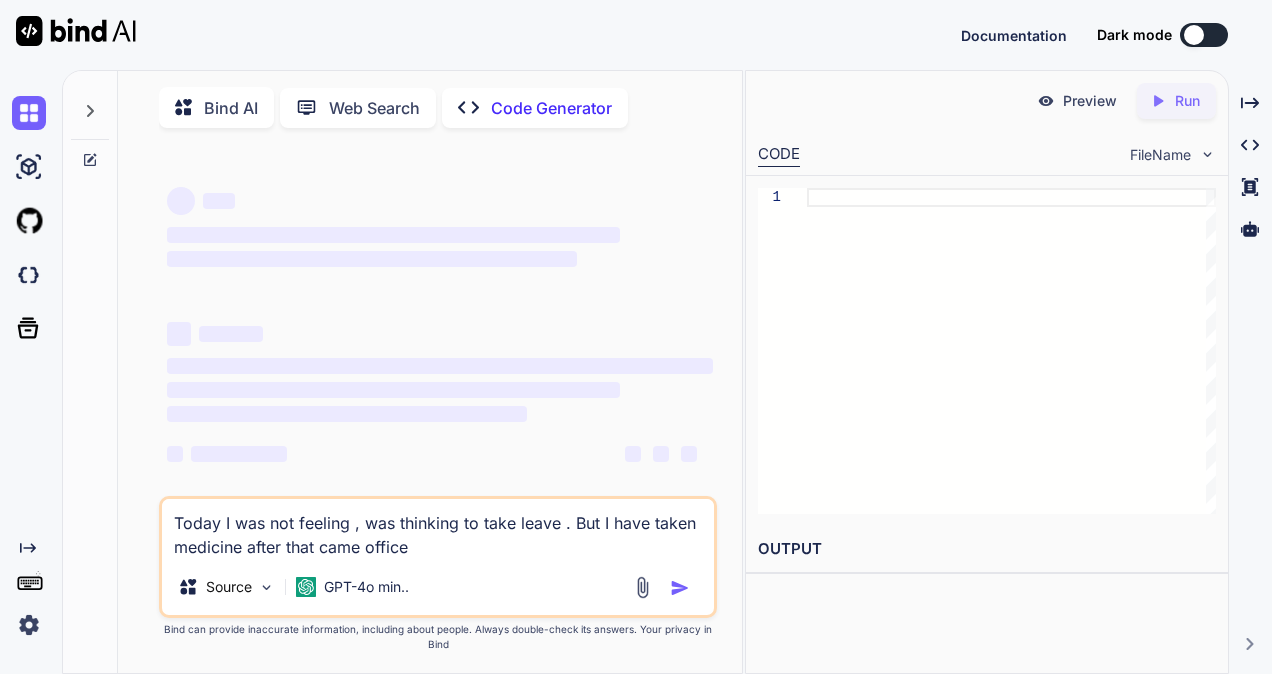 type on "x" 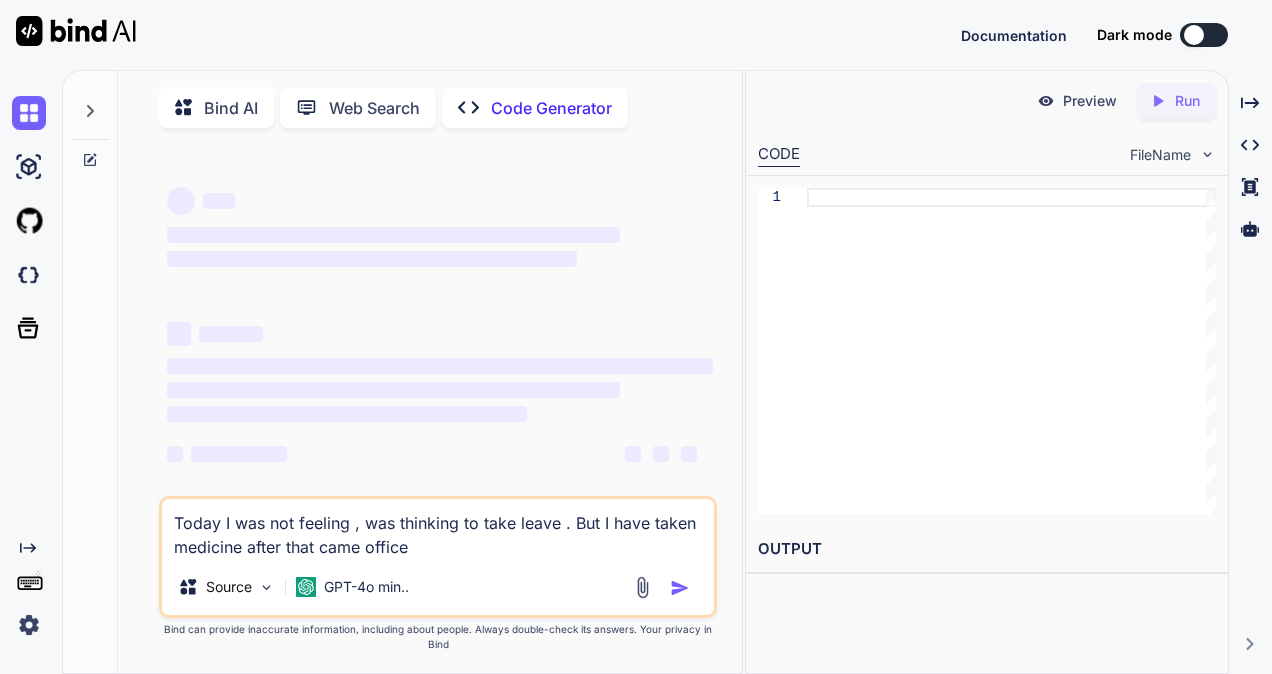 type on "Today I was not feeling , was thinking to take leave . But I have taken medicine after that came office m" 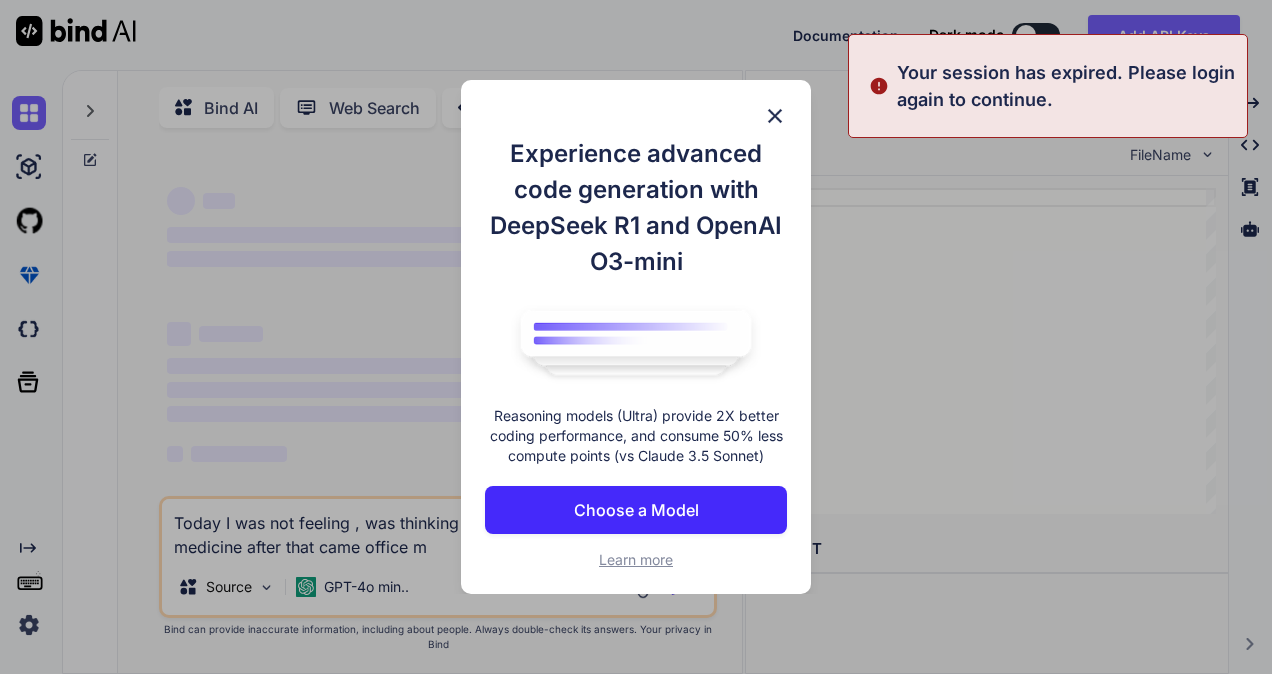 type on "Today I was not feeling , was thinking to take leave . But I have taken medicine after that came office ma" 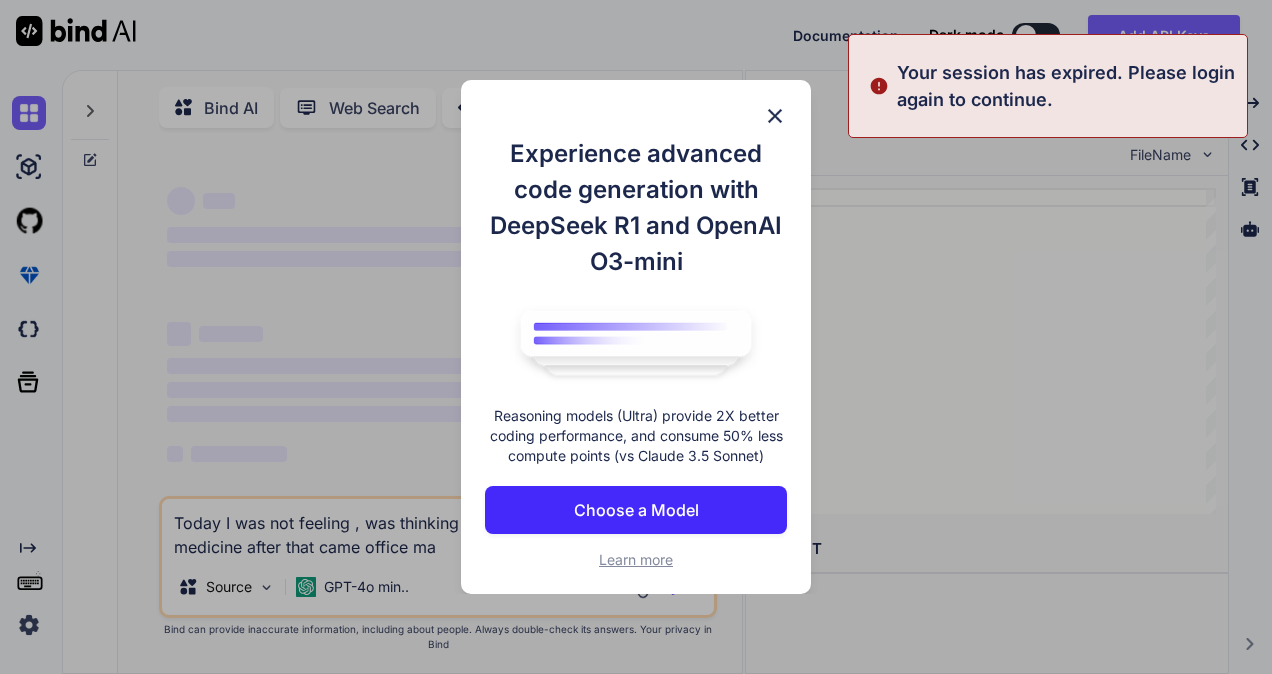 type on "Today I was not feeling , was thinking to take leave . But I have taken medicine after that came office mak" 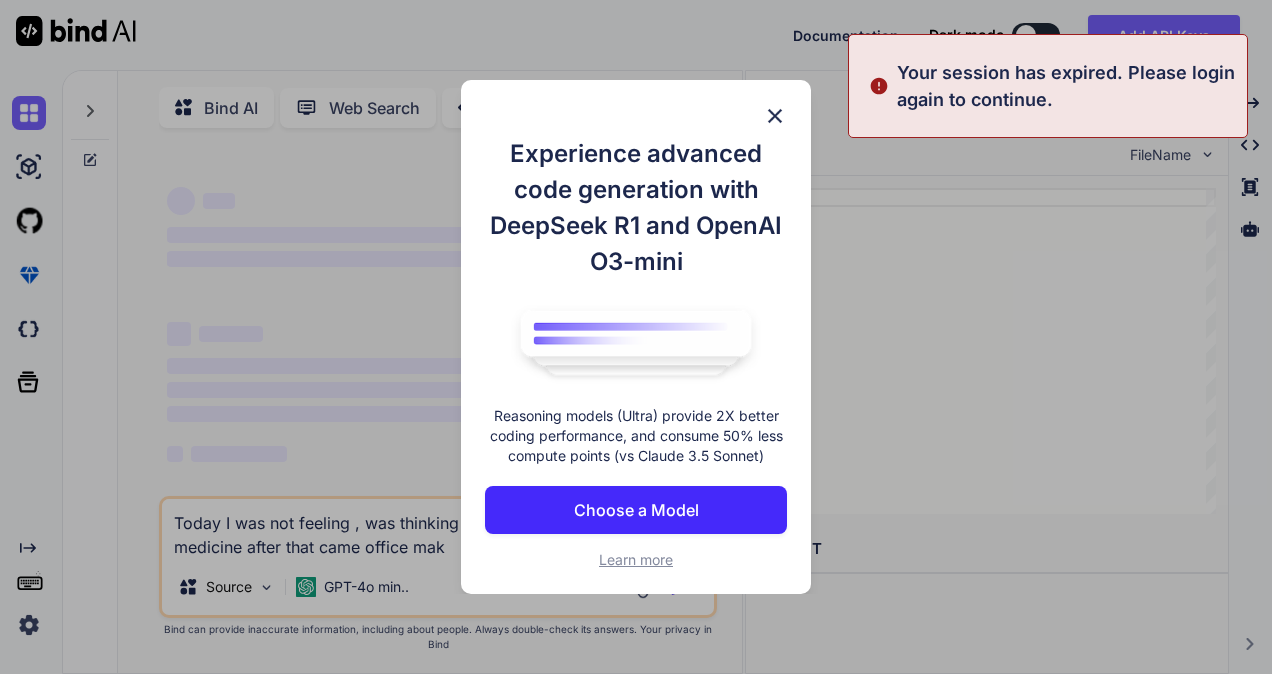 type on "Today I was not feeling , was thinking to take leave . But I have taken medicine after that came office make" 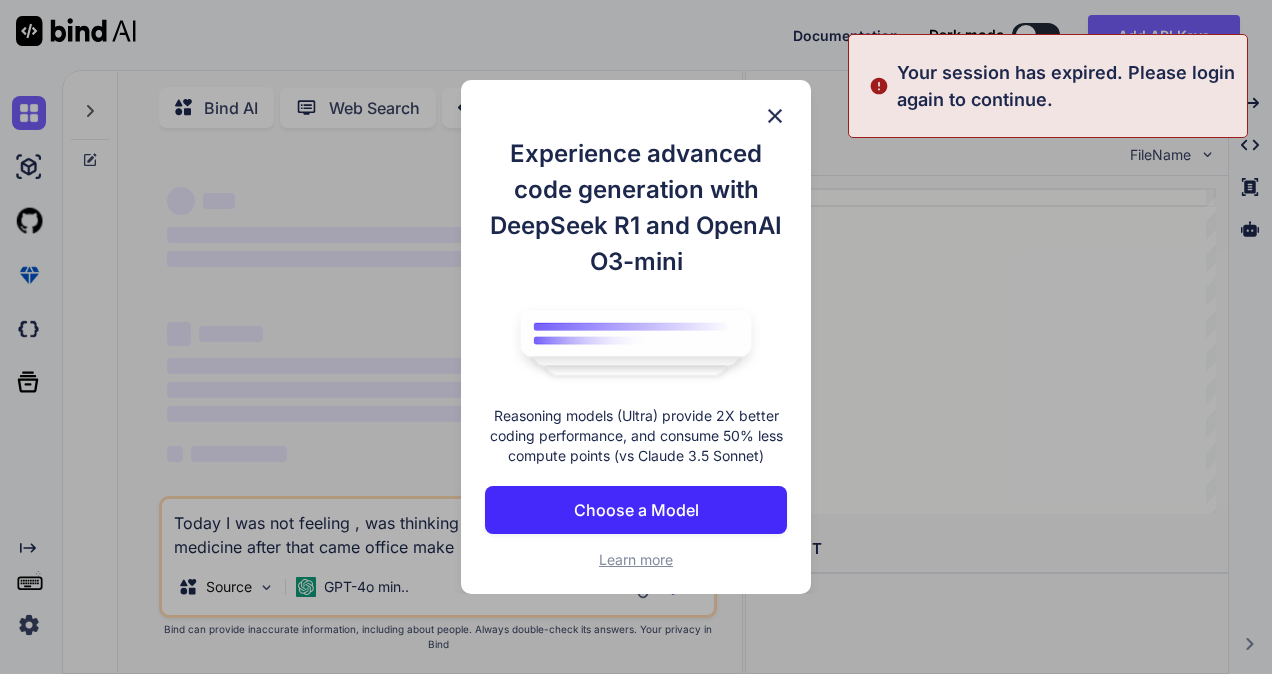 type on "Today I was not feeling , was thinking to take leave . But I have taken medicine after that came office make" 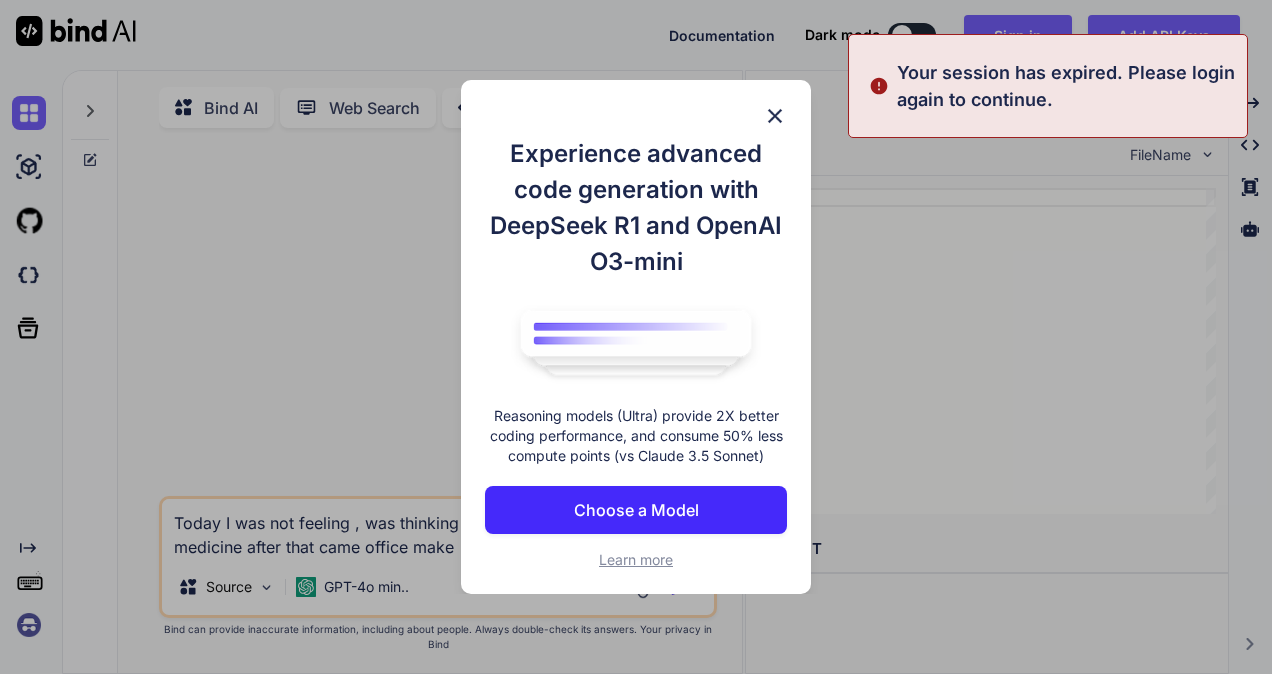 type on "Today I was not feeling , was thinking to take leave . But I have taken medicine after that came office make" 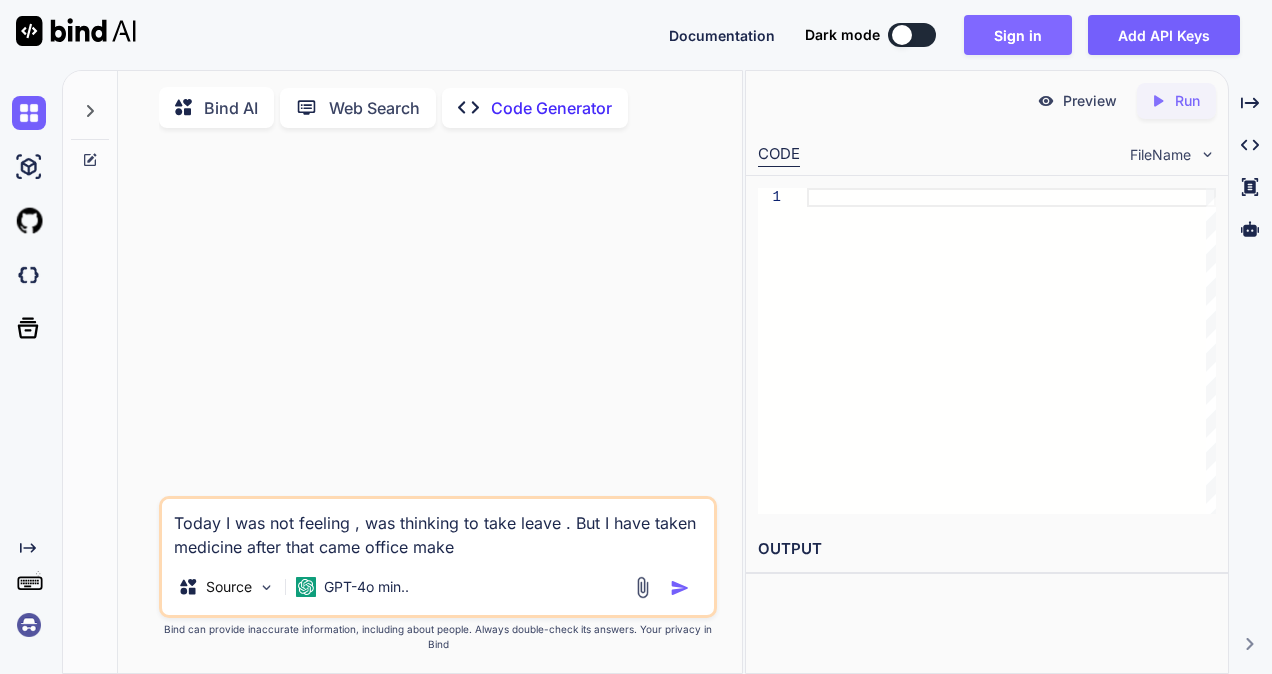 click on "Sign in" at bounding box center (1018, 35) 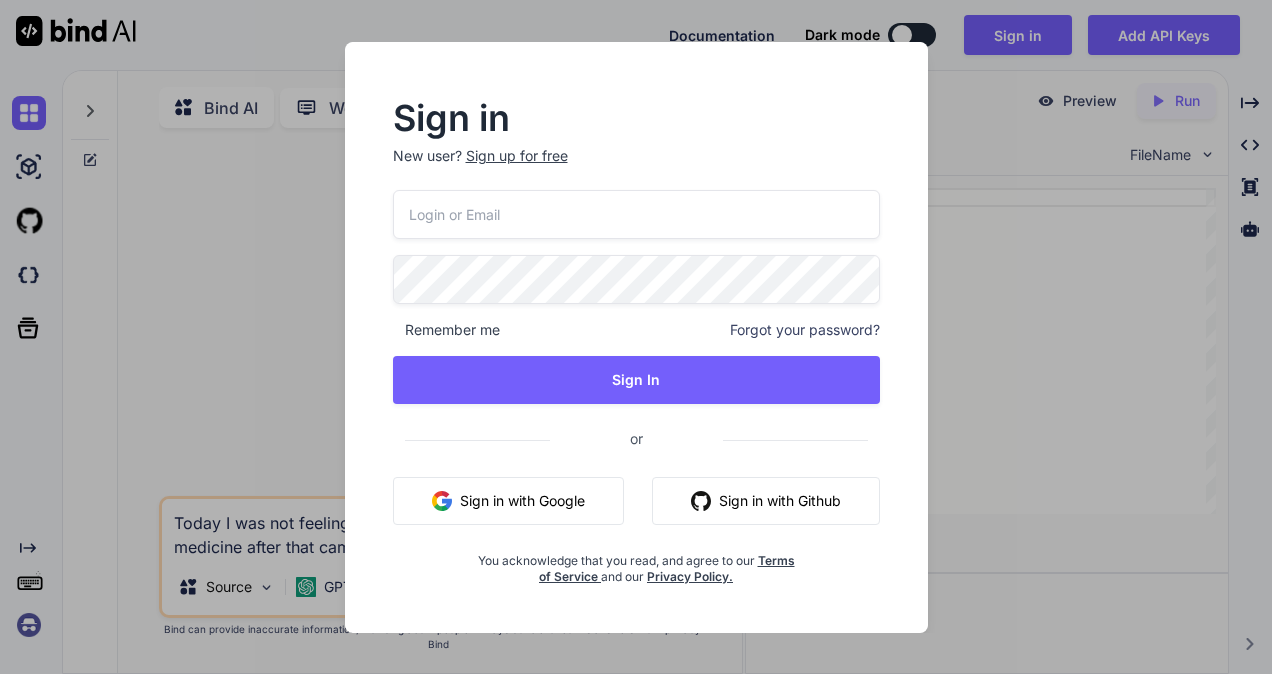 click at bounding box center [636, 214] 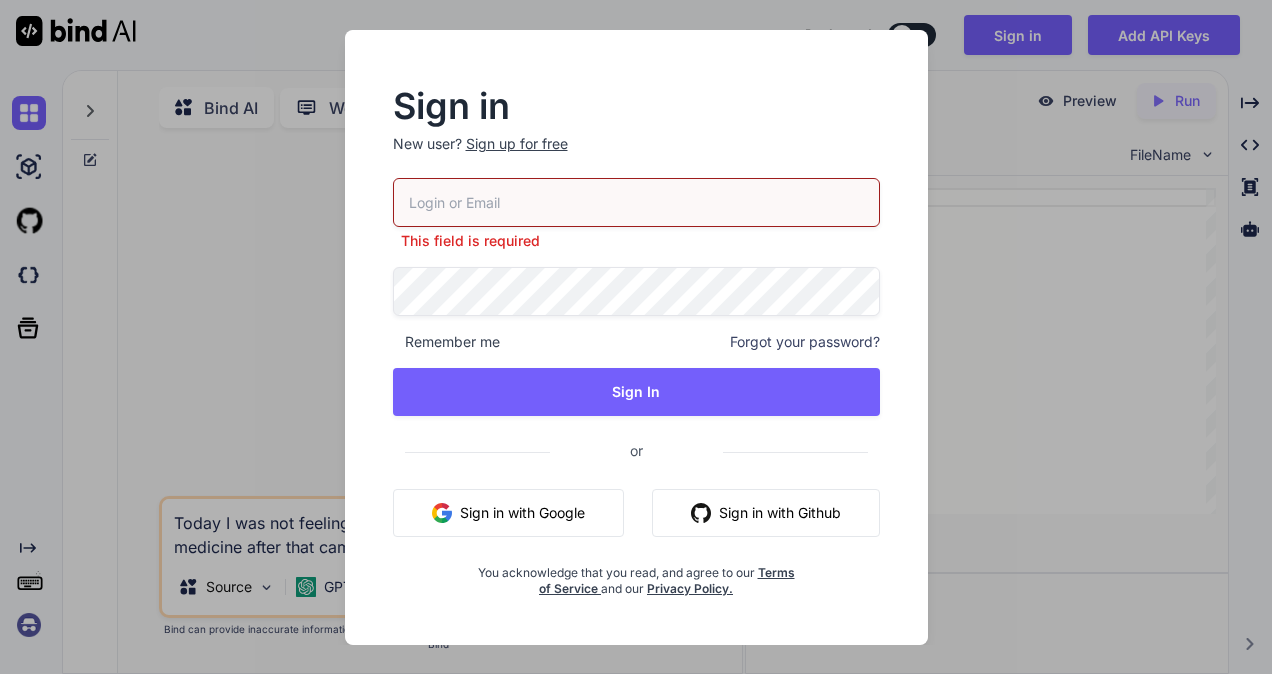 click at bounding box center [636, 202] 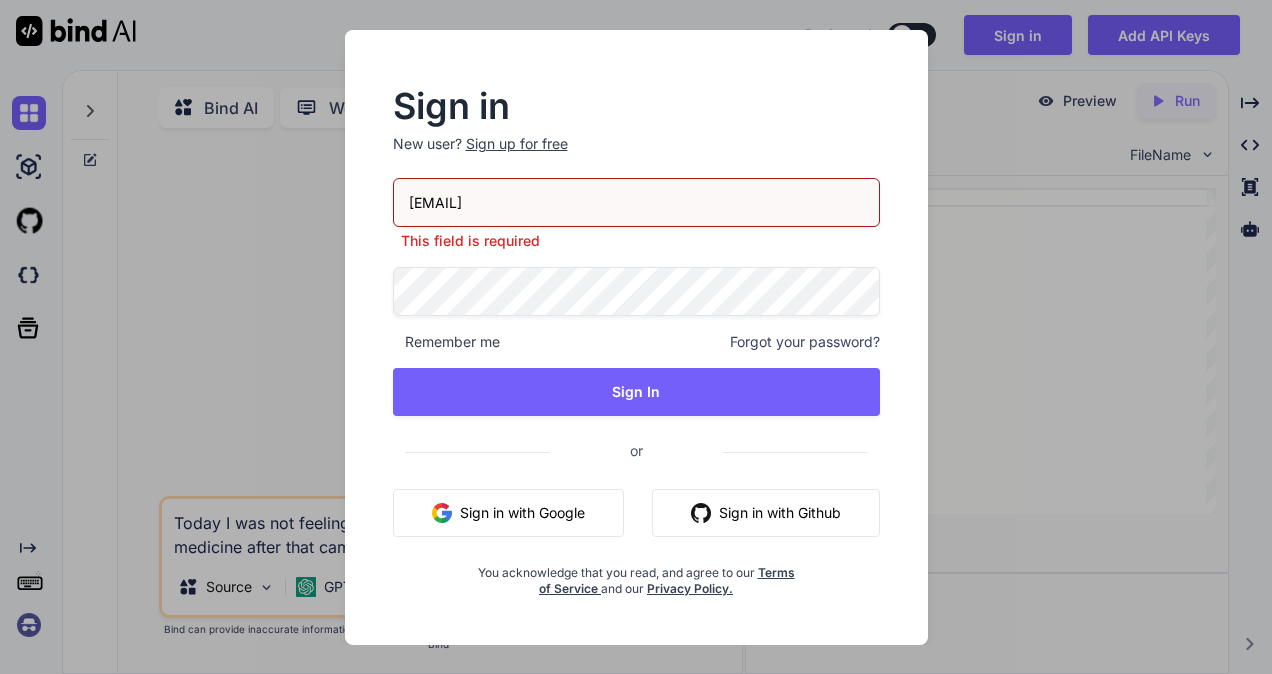 type on "[EMAIL]" 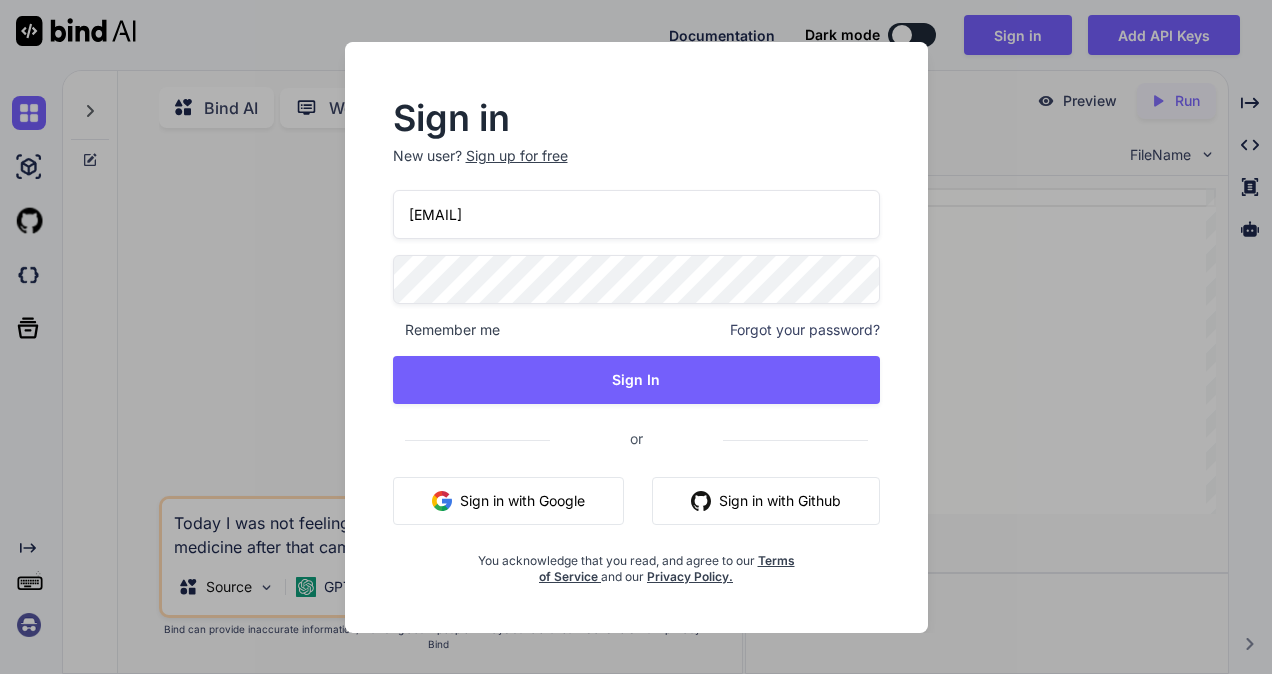 click on "[EMAIL] Remember me Forgot your password? Sign In   or Sign in with Google Sign in with Github You acknowledge that you read, and agree to our   Terms of Service     and our   Privacy Policy." at bounding box center [636, 387] 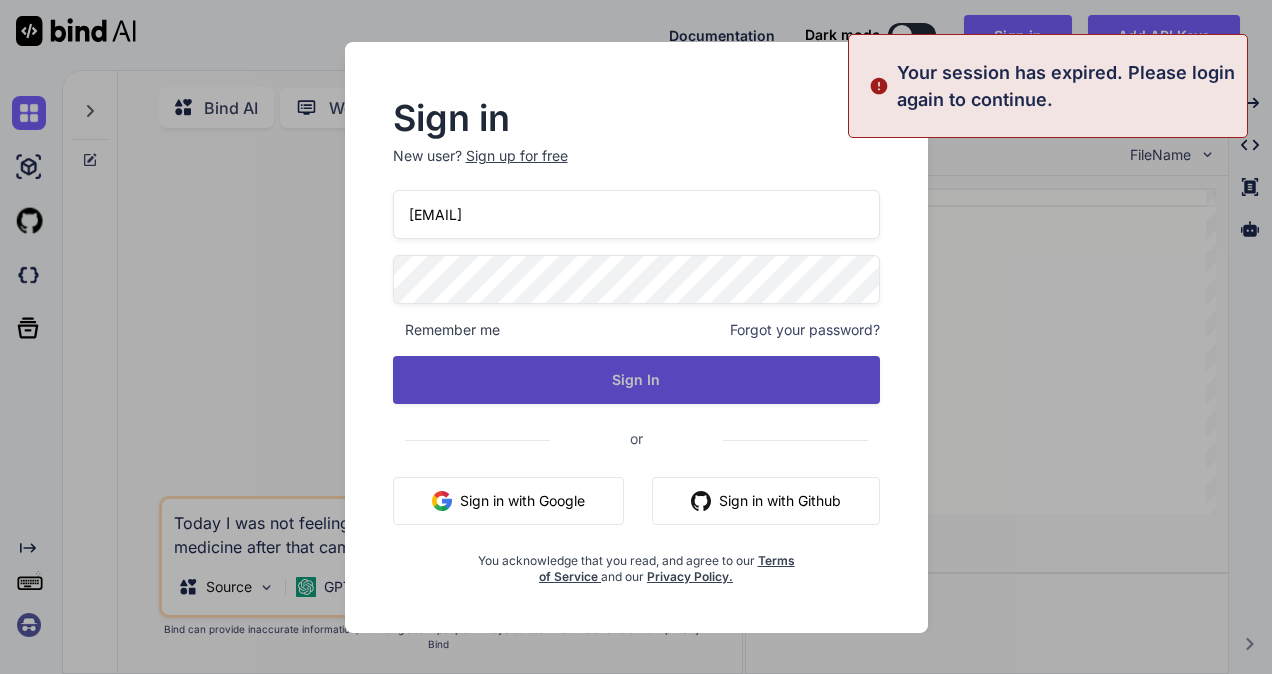 click on "Sign In" at bounding box center [636, 380] 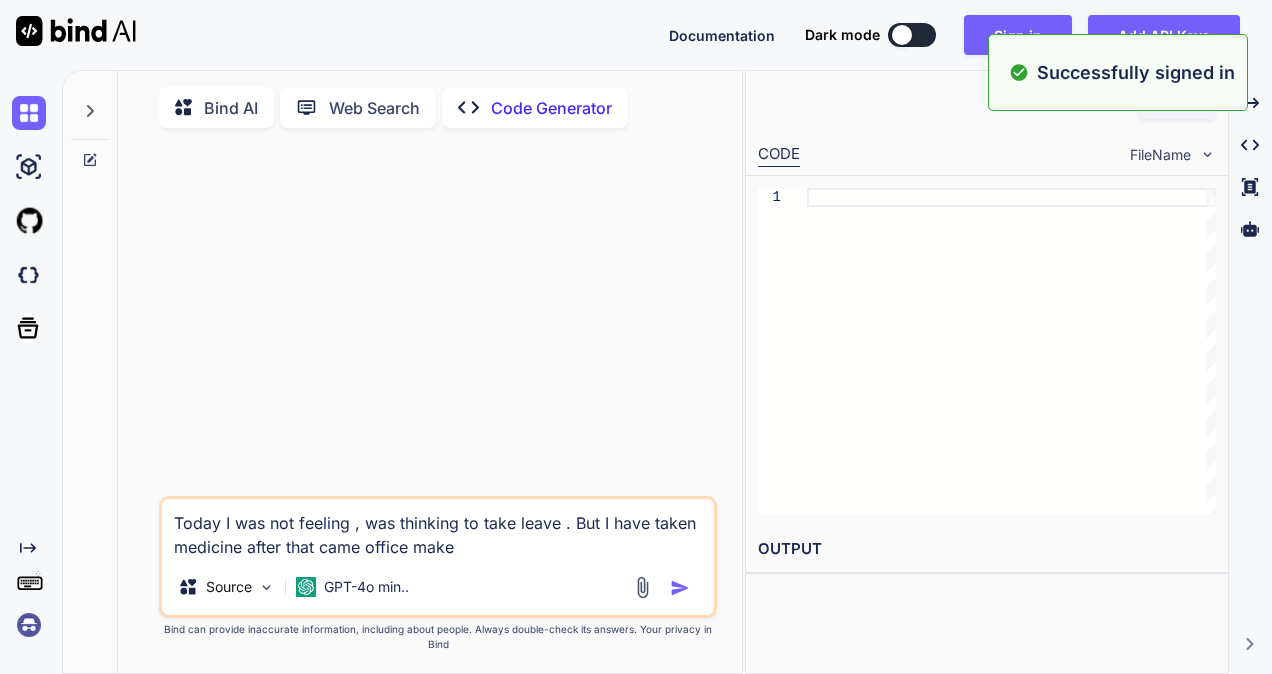 type on "x" 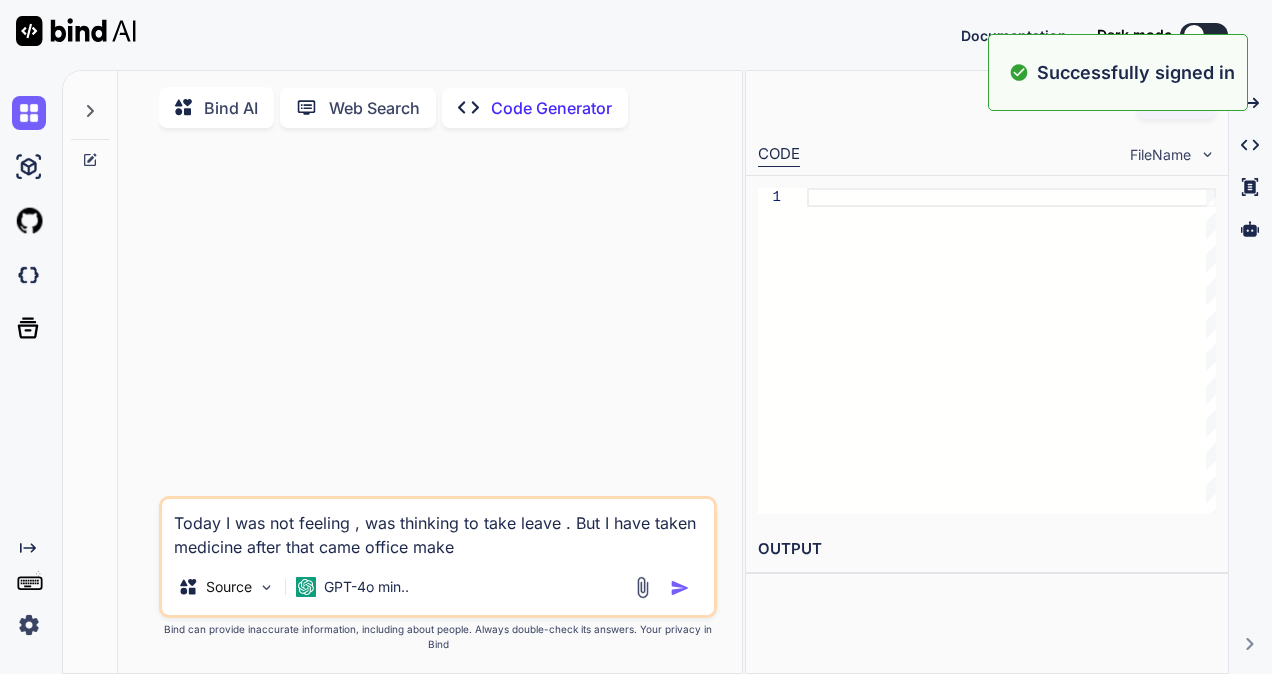 type on "Today I was not feeling , was thinking to take leave . But I have taken medicine after that came office make i" 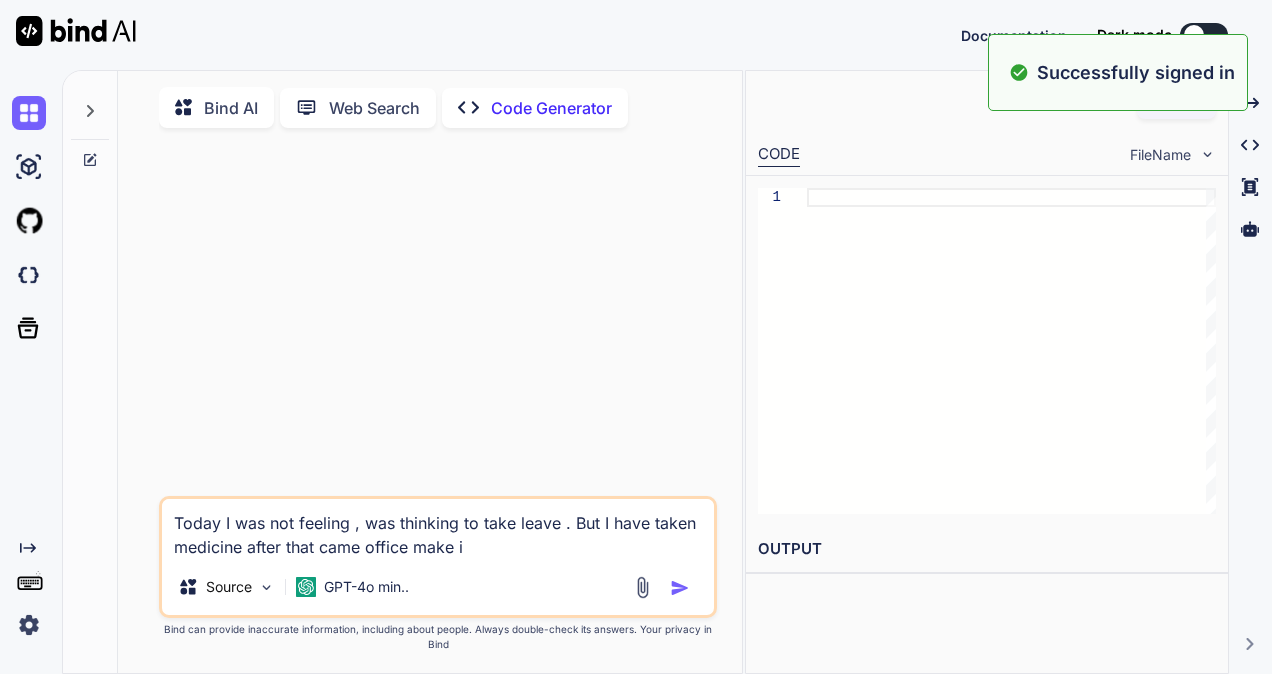 type on "Today I was not feeling , was thinking to take leave . But I have taken medicine after that came office make it" 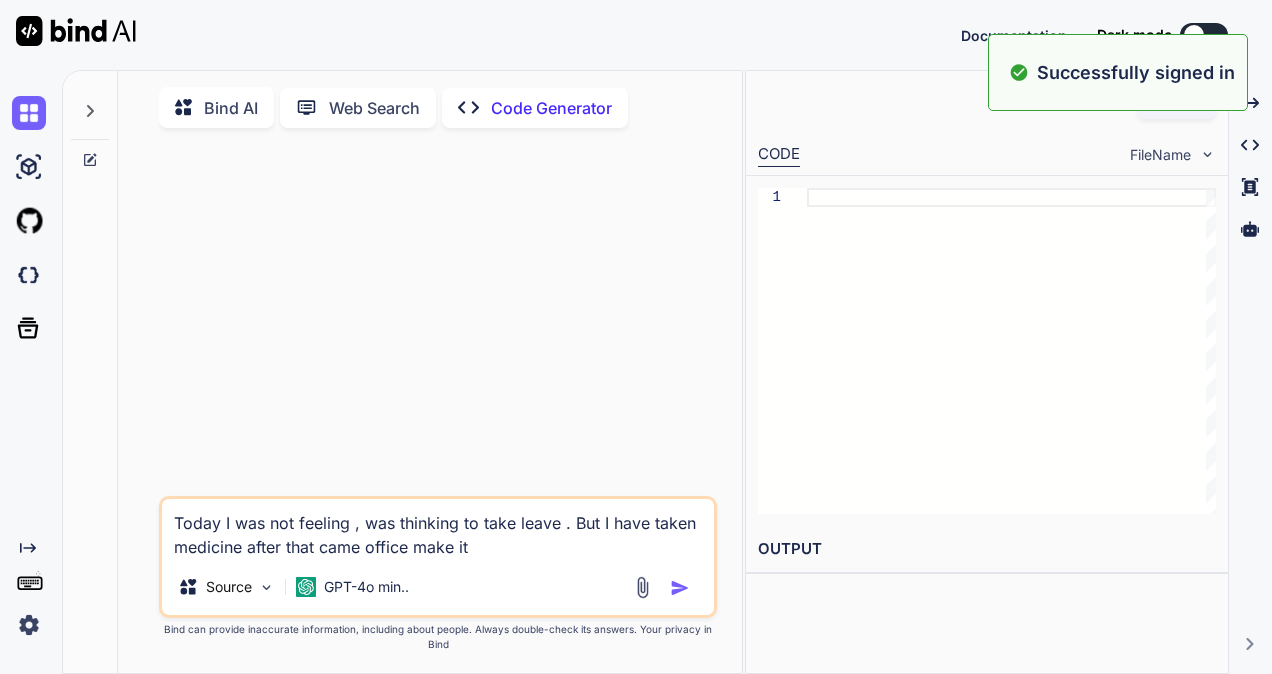 type on "x" 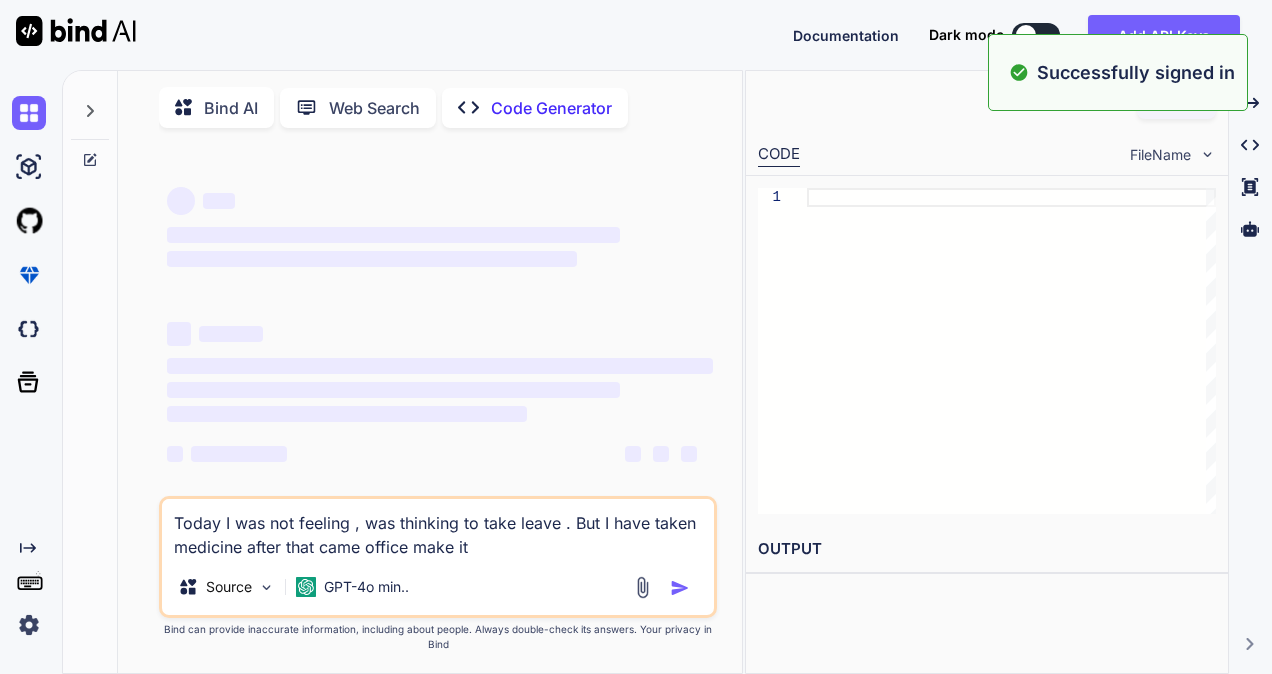 type on "Today I was not feeling , was thinking to take leave . But I have taken medicine after that came office make it" 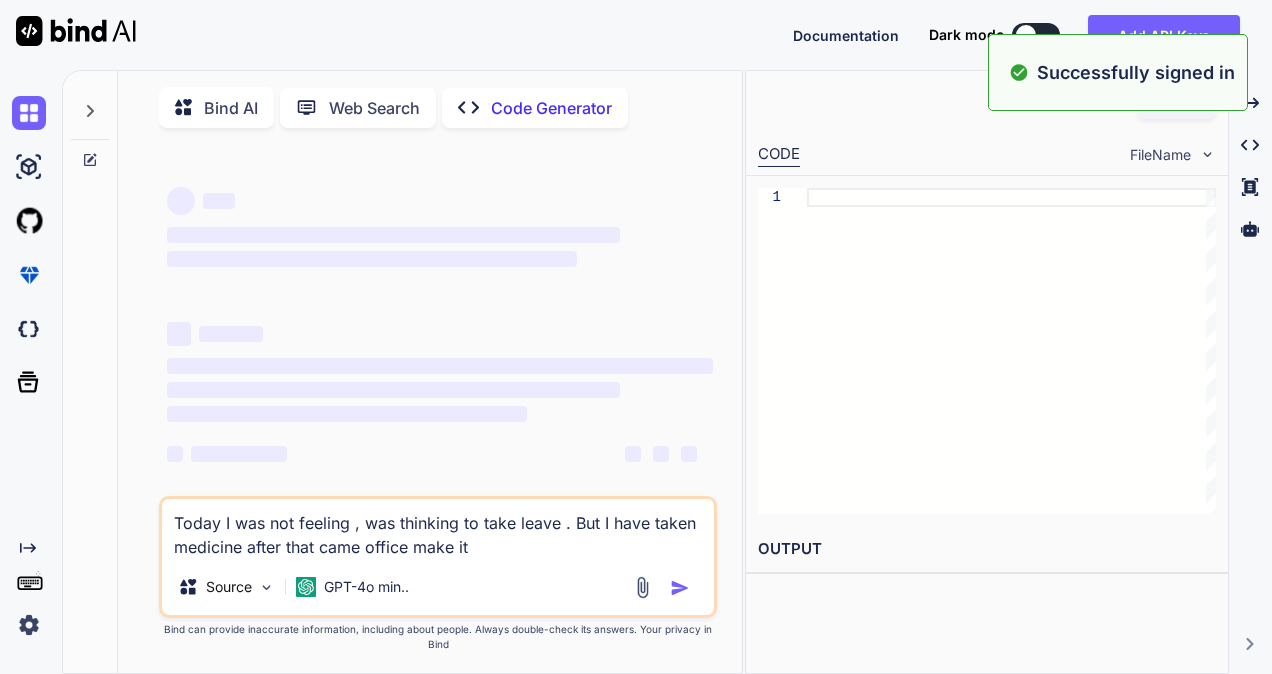 type on "x" 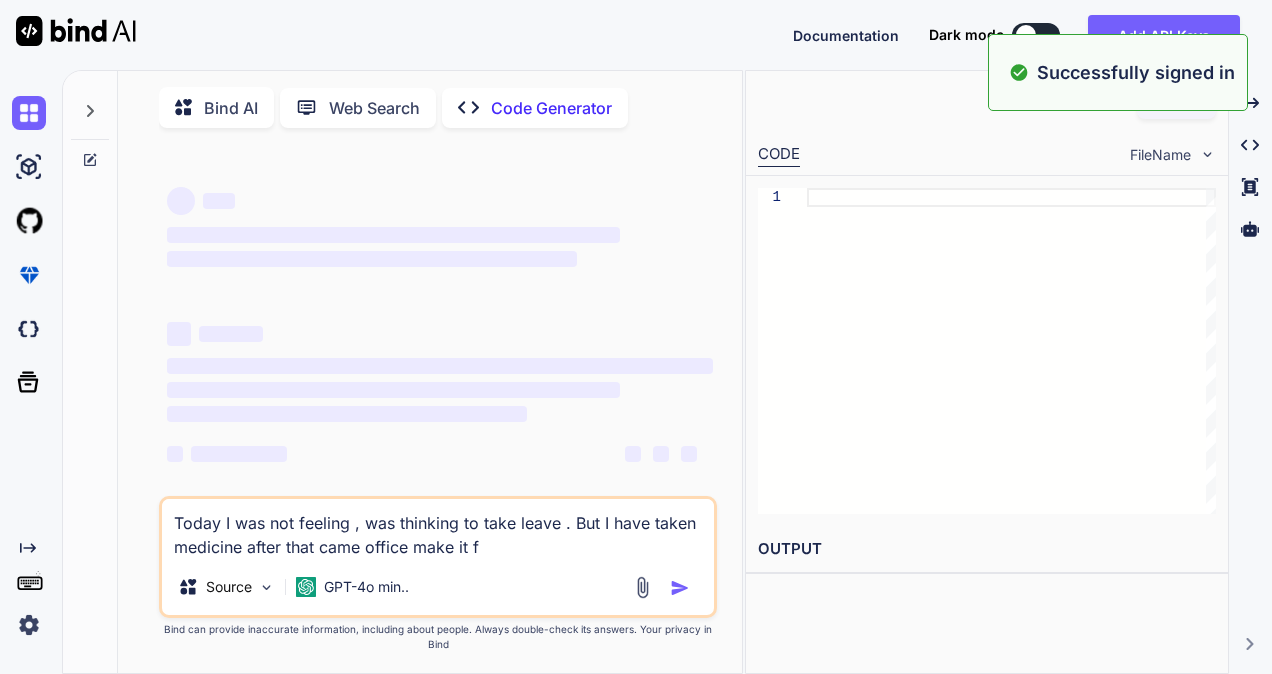 type on "Today I was not feeling , was thinking to take leave . But I have taken medicine after that came office make it fi" 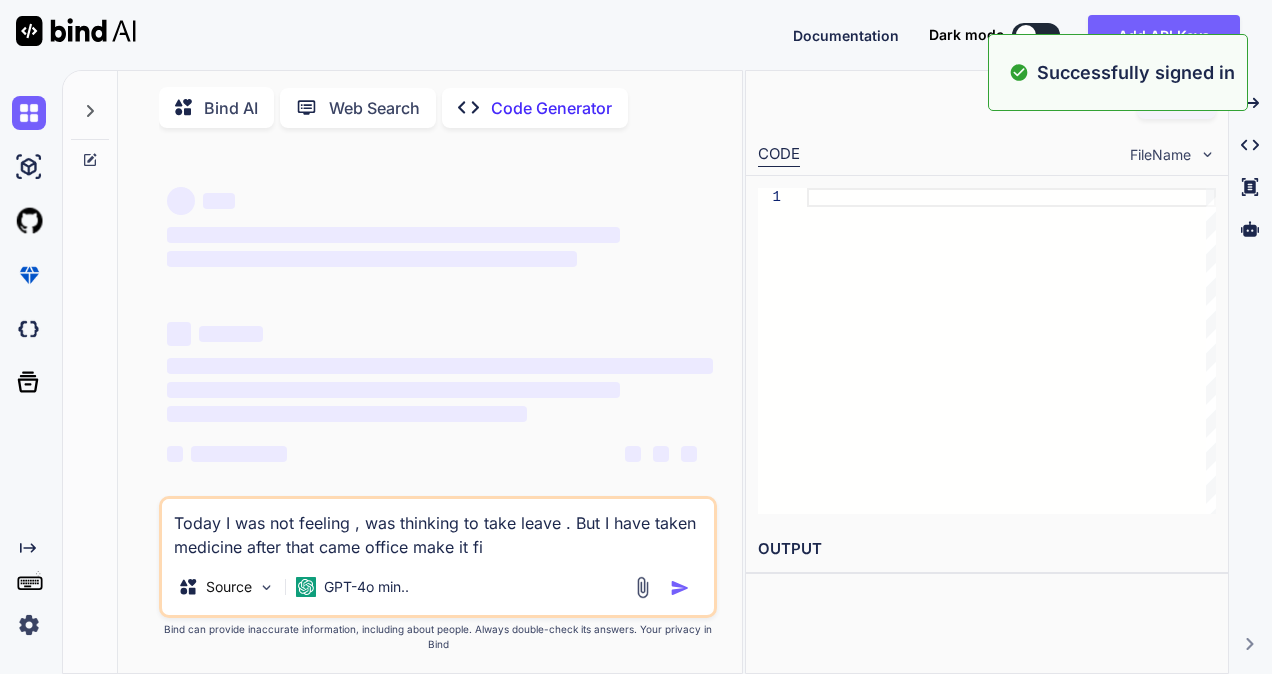 type on "Today I was not feeling , was thinking to take leave . But I have taken medicine after that came office make it fir" 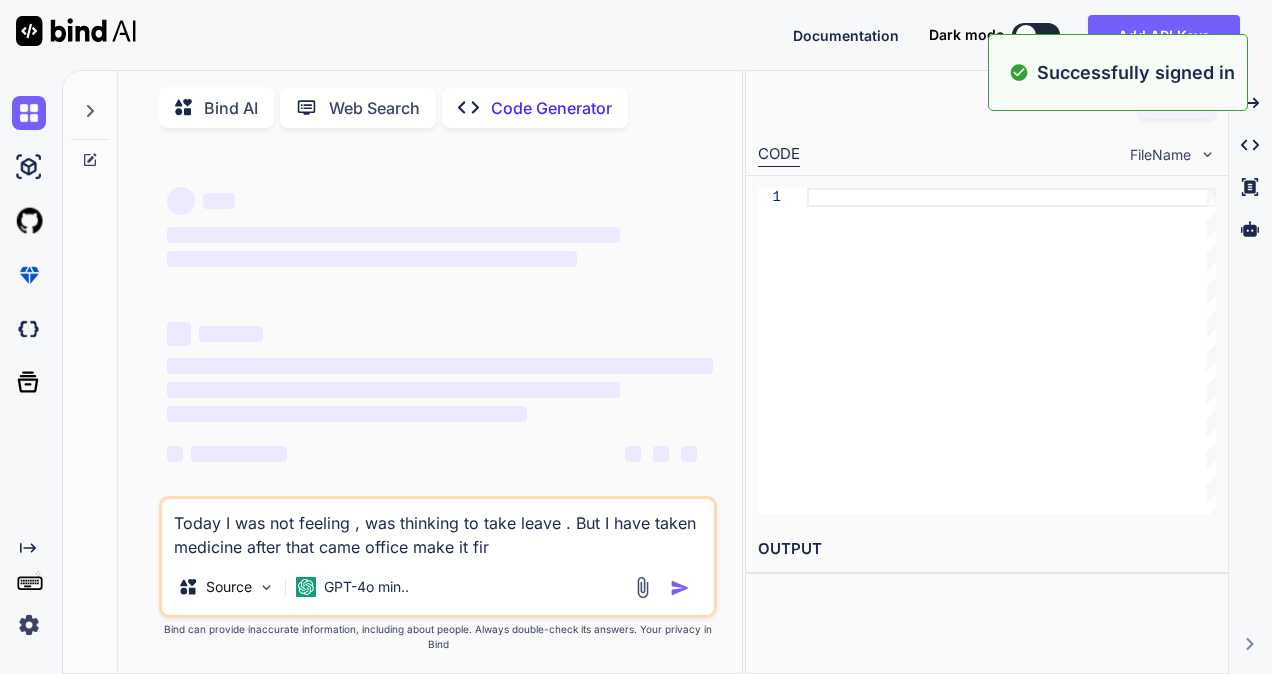 type on "x" 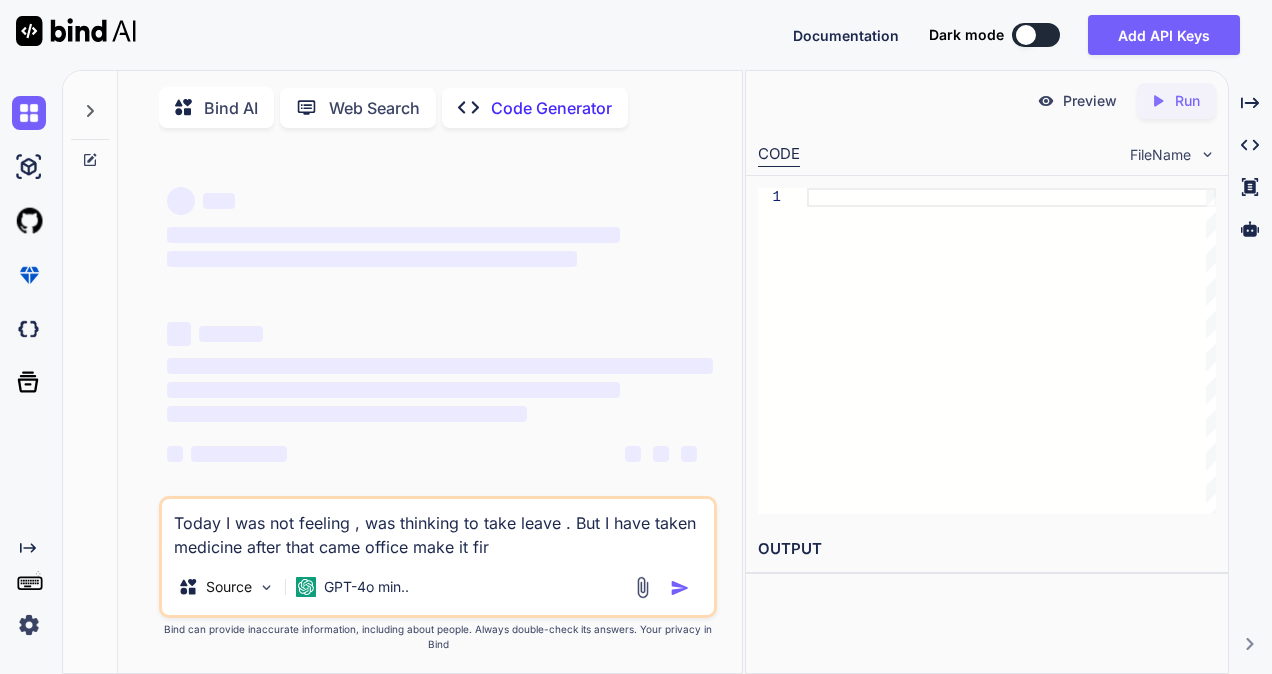 type on "Today I was not feeling , was thinking to take leave . But I have taken medicine after that came office make it fi" 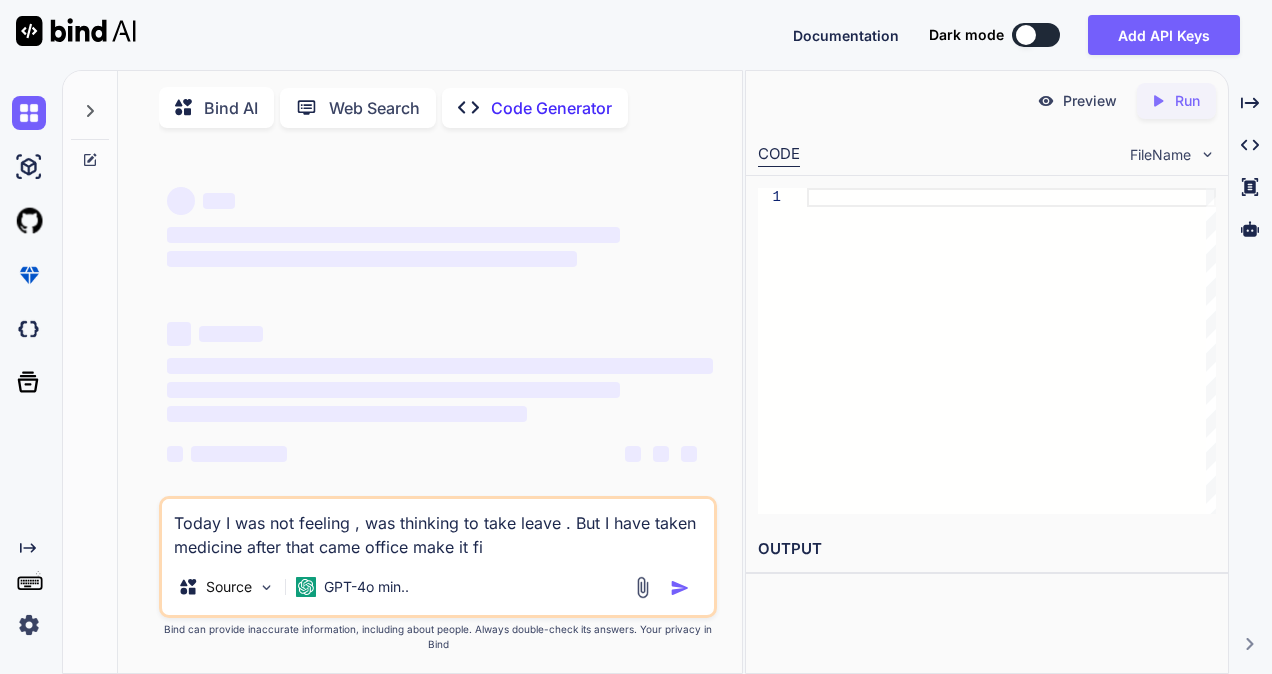 type on "x" 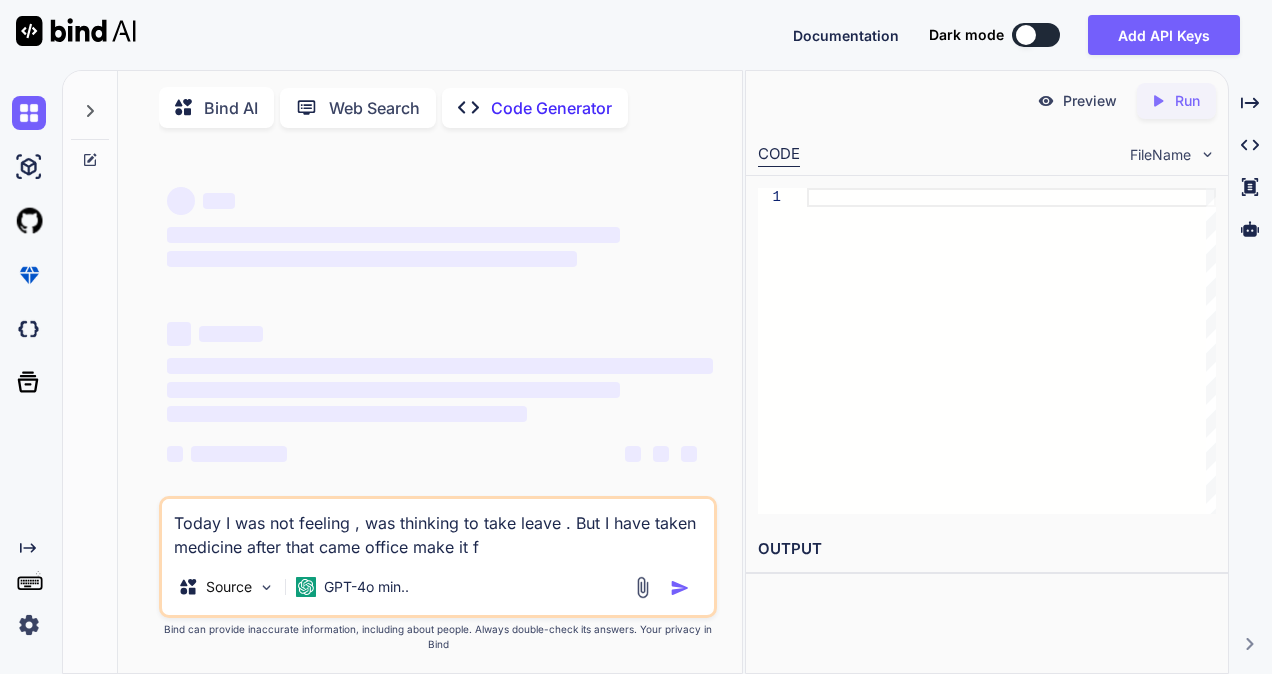 type on "x" 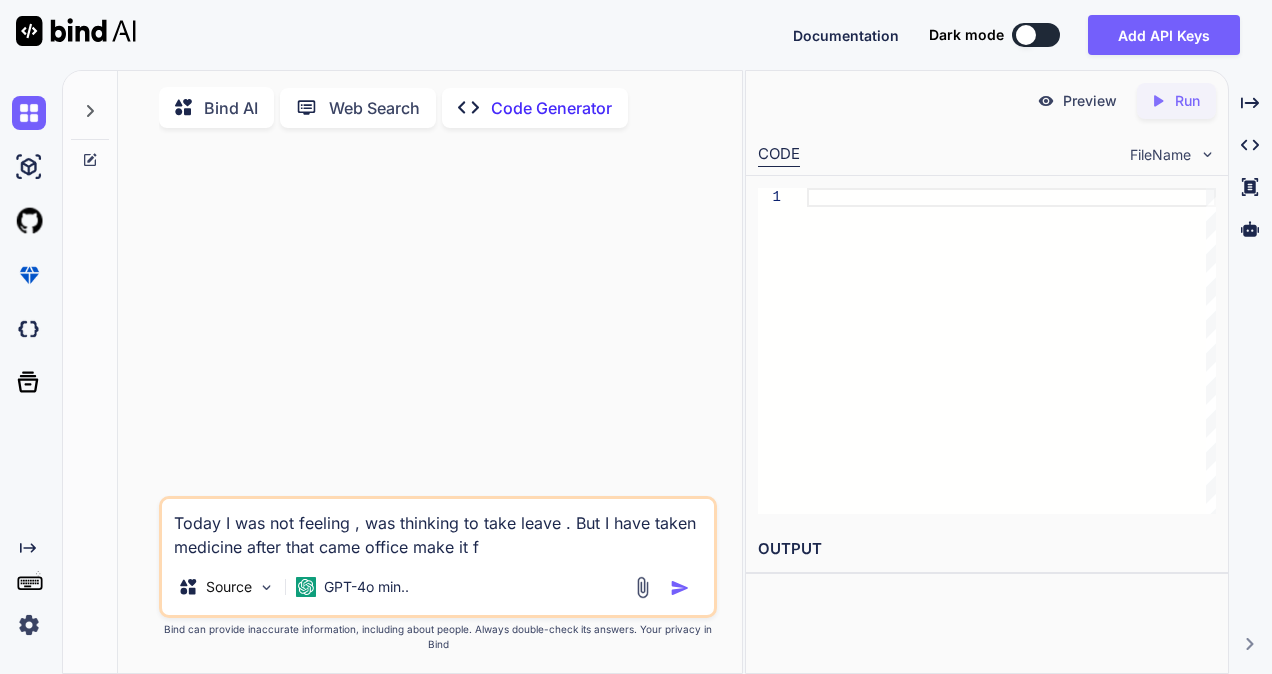 type on "Today I was not feeling , was thinking to take leave . But I have taken medicine after that came office make it fo" 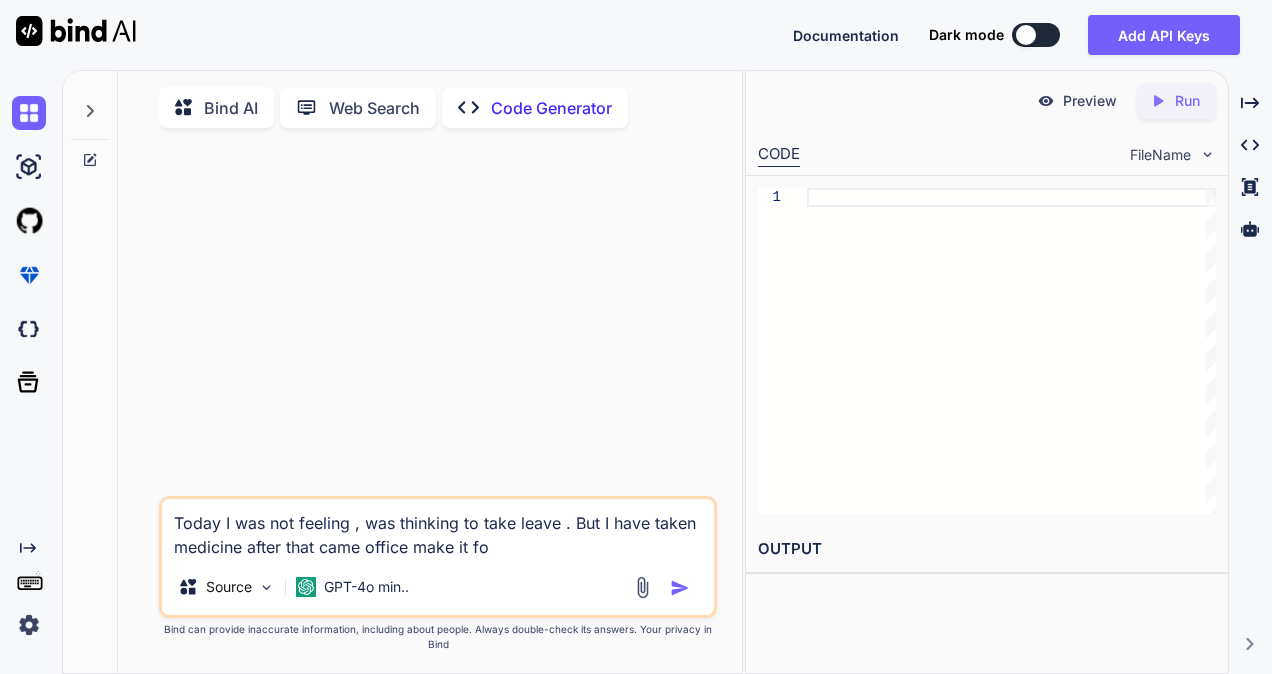 type on "Today I was not feeling , was thinking to take leave . But I have taken medicine after that came office make it for" 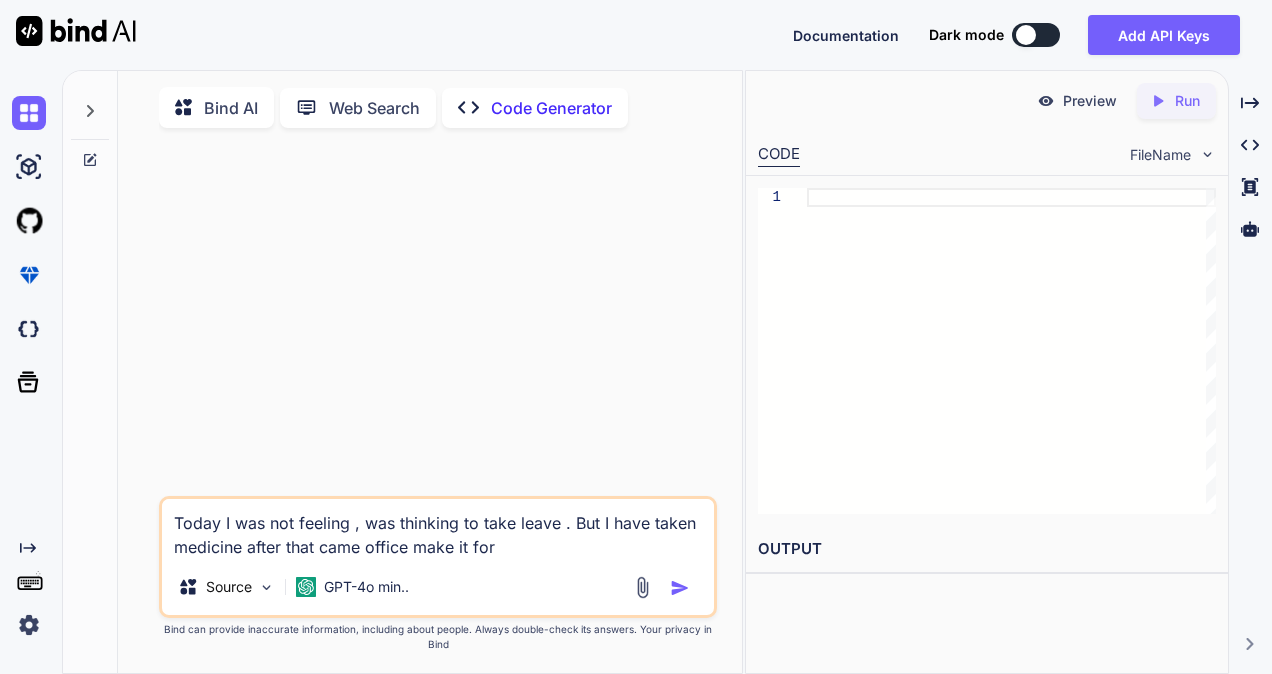 type on "Today I was not feeling , was thinking to take leave . But I have taken medicine after that came office make it form" 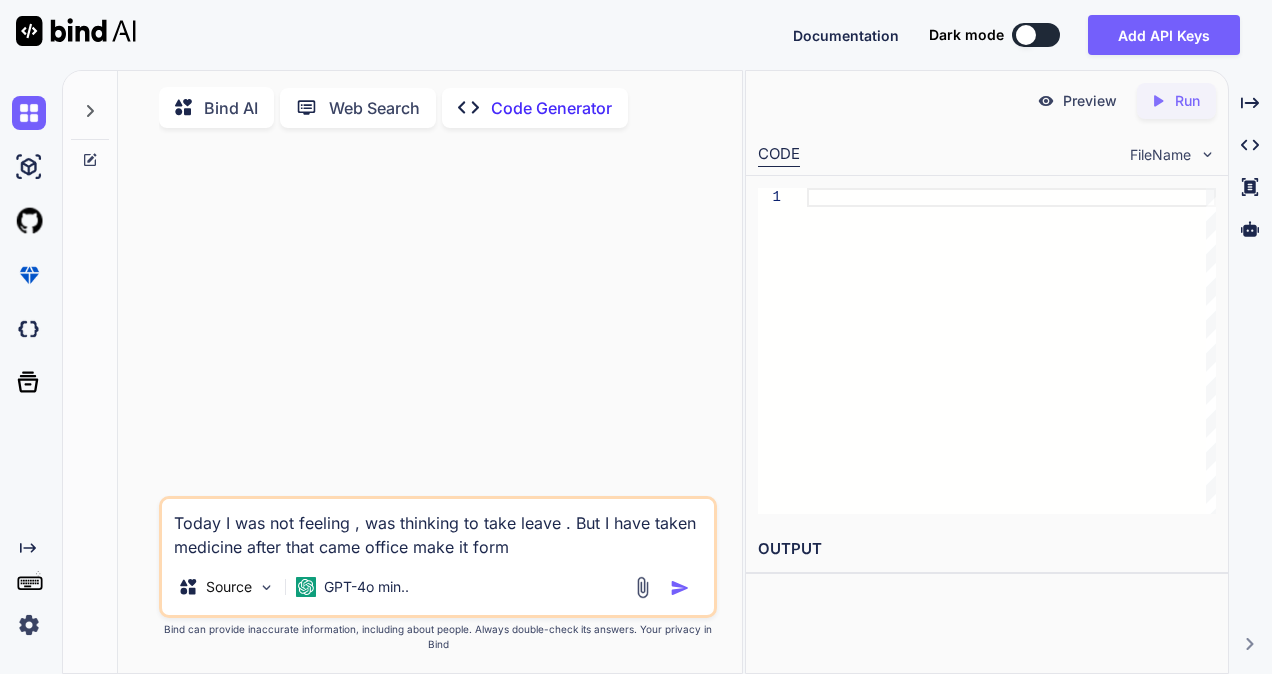 type on "Today I was not feeling , was thinking to take leave . But I have taken medicine after that came office make it forma" 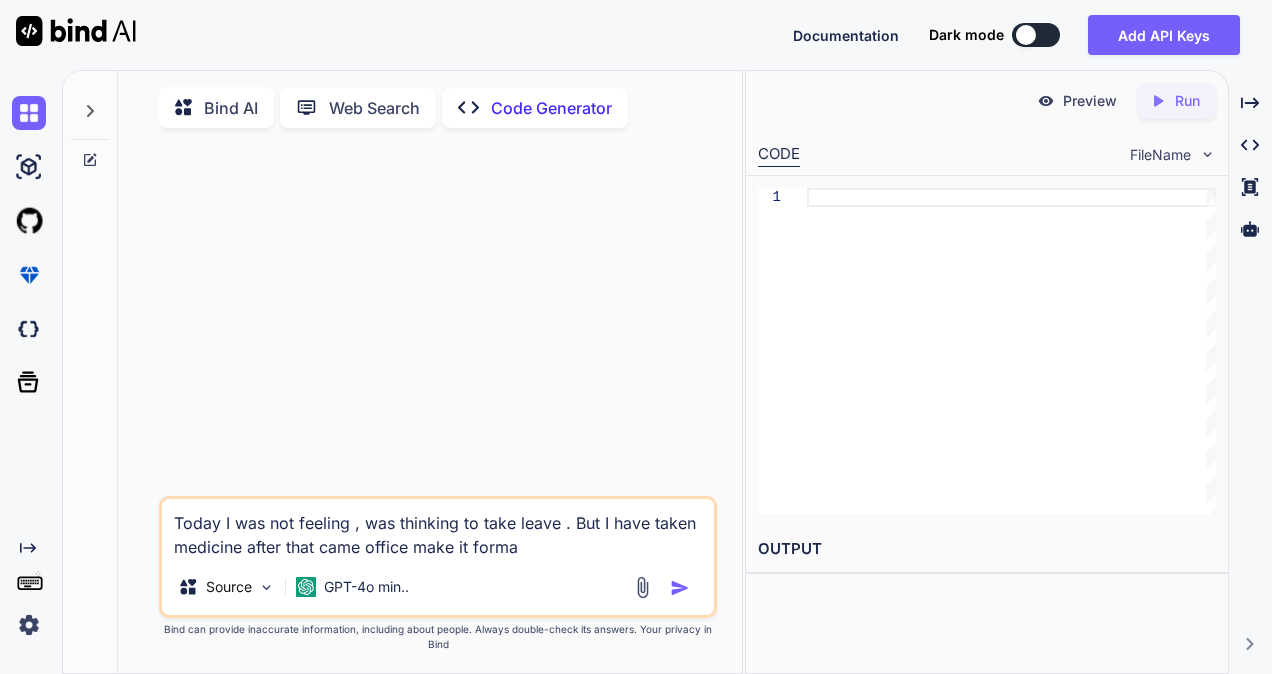 type on "Today I was not feeling , was thinking to take leave . But I have taken medicine after that came office make it formal" 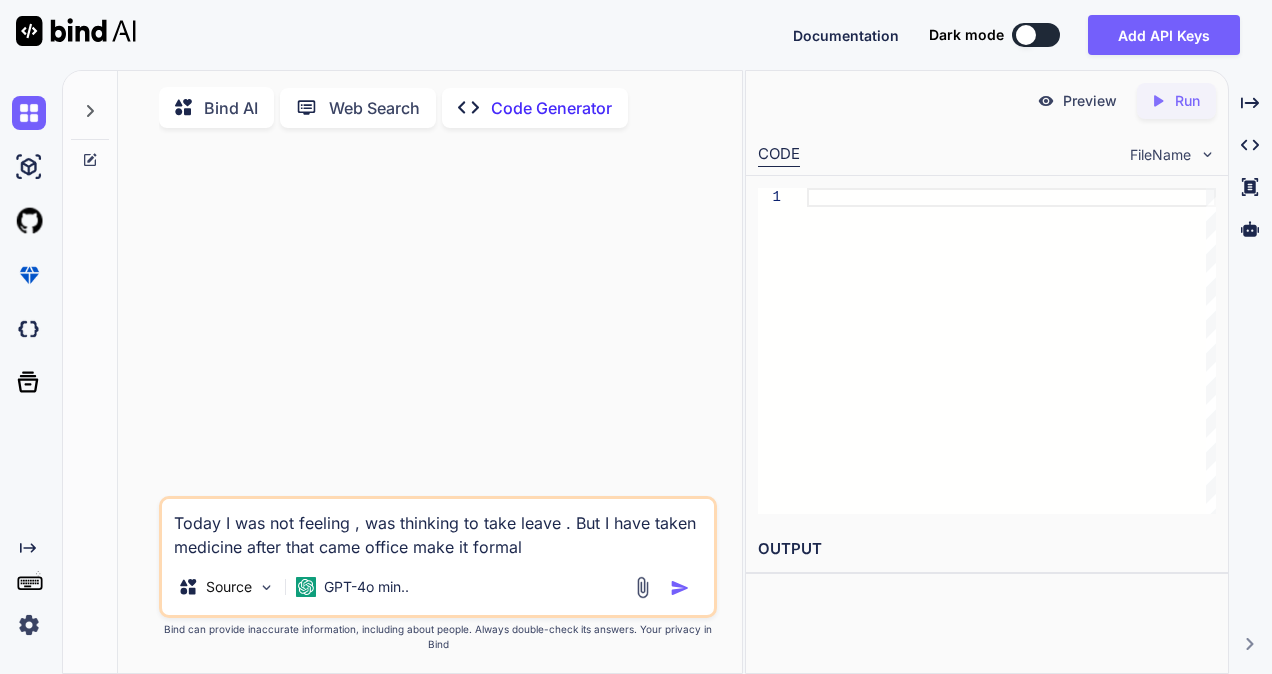 type on "x" 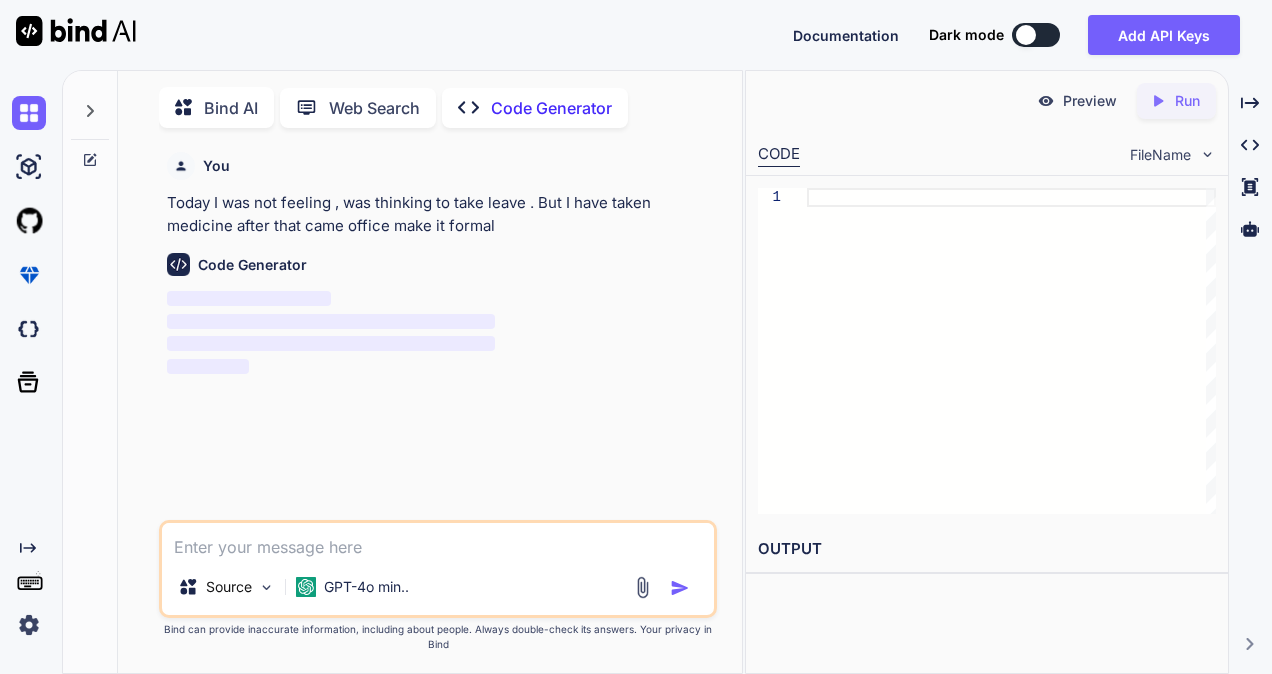 scroll, scrollTop: 7, scrollLeft: 0, axis: vertical 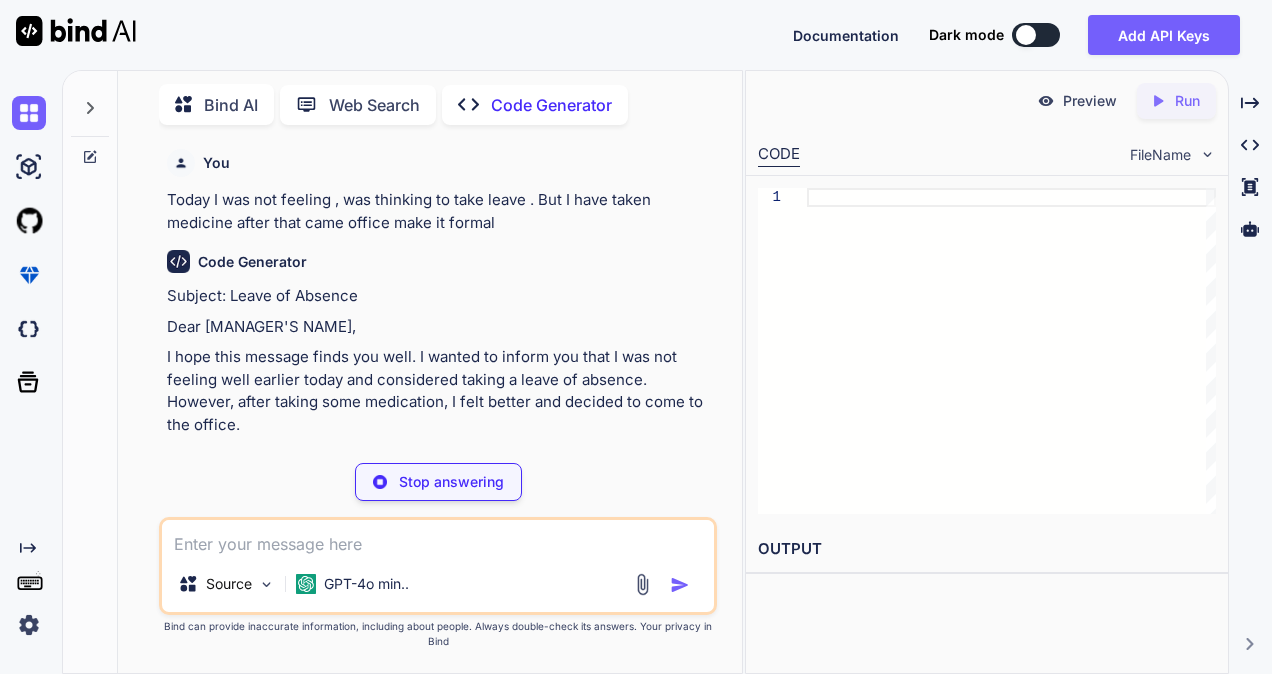 type on "x" 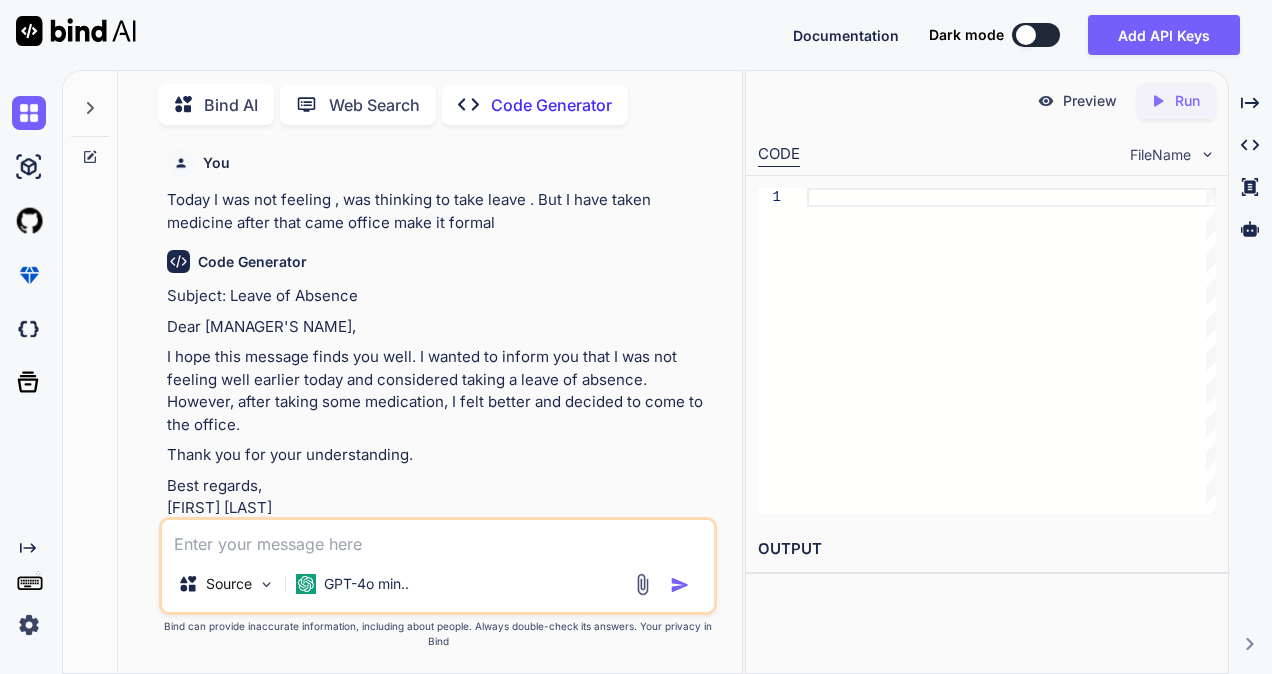 type 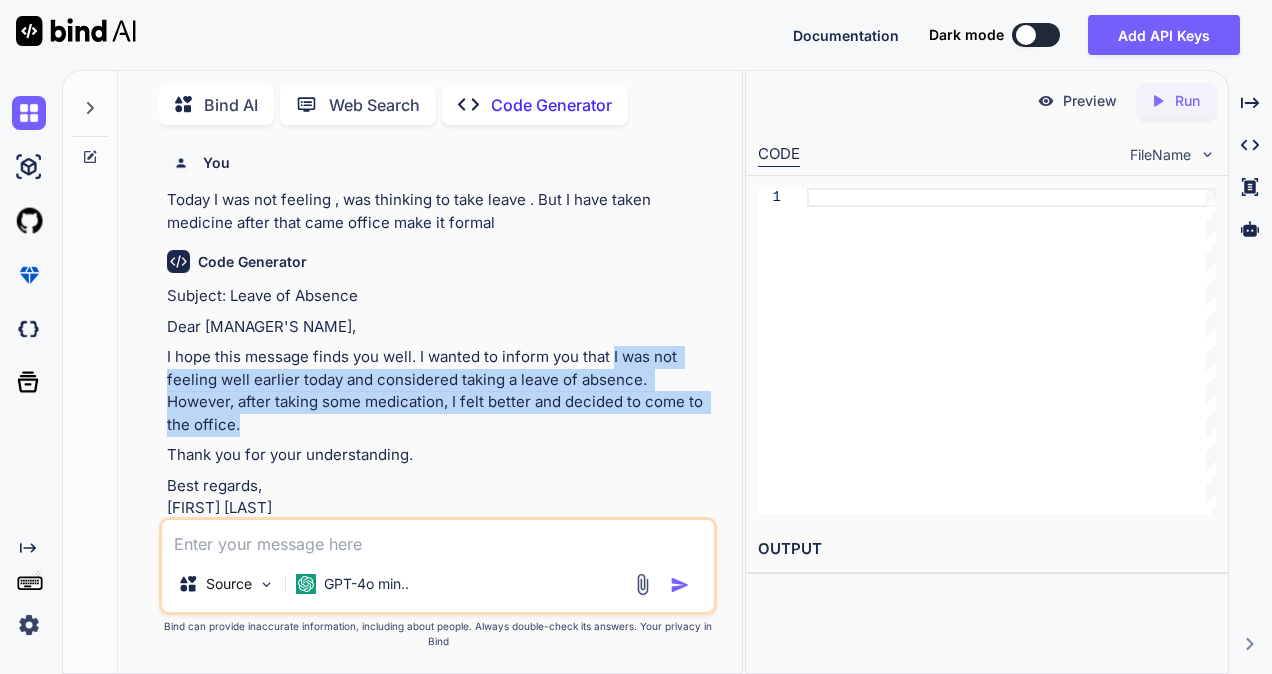 drag, startPoint x: 613, startPoint y: 356, endPoint x: 622, endPoint y: 420, distance: 64.629715 